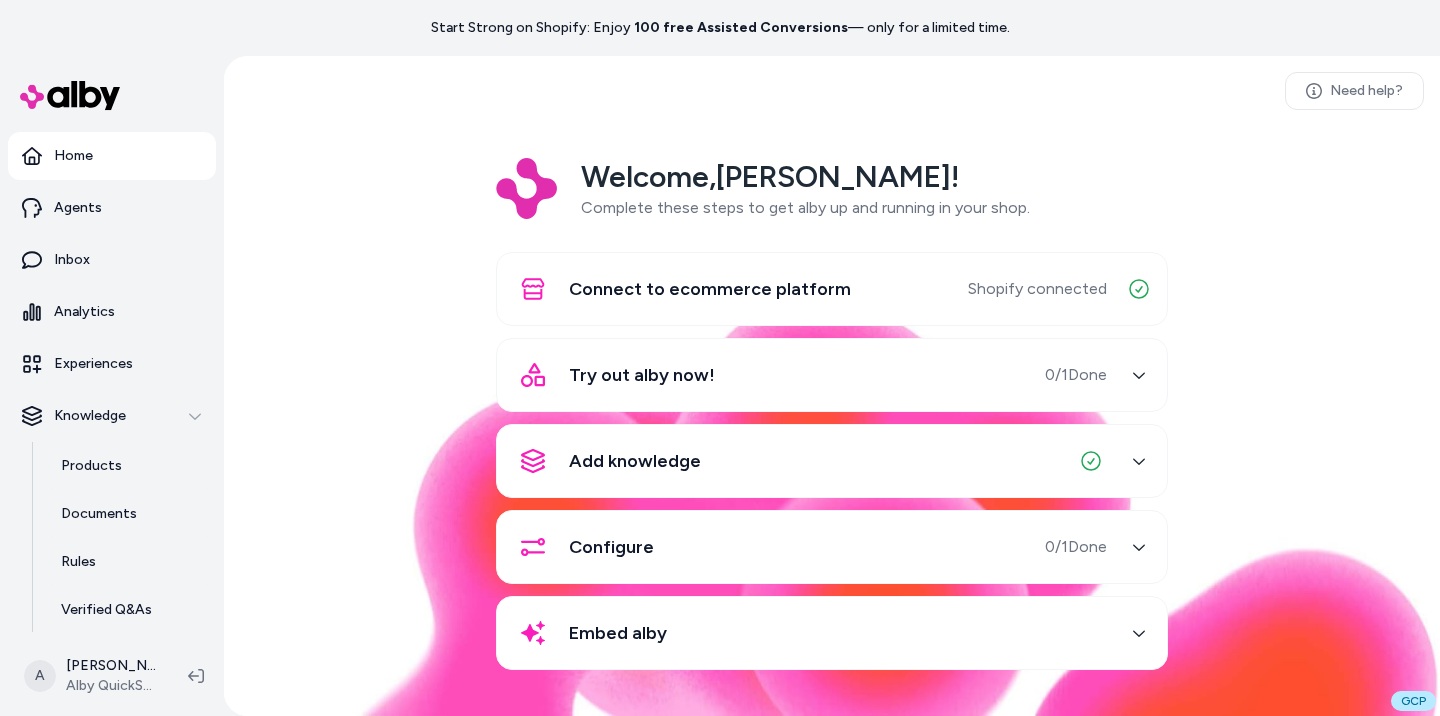 scroll, scrollTop: 0, scrollLeft: 0, axis: both 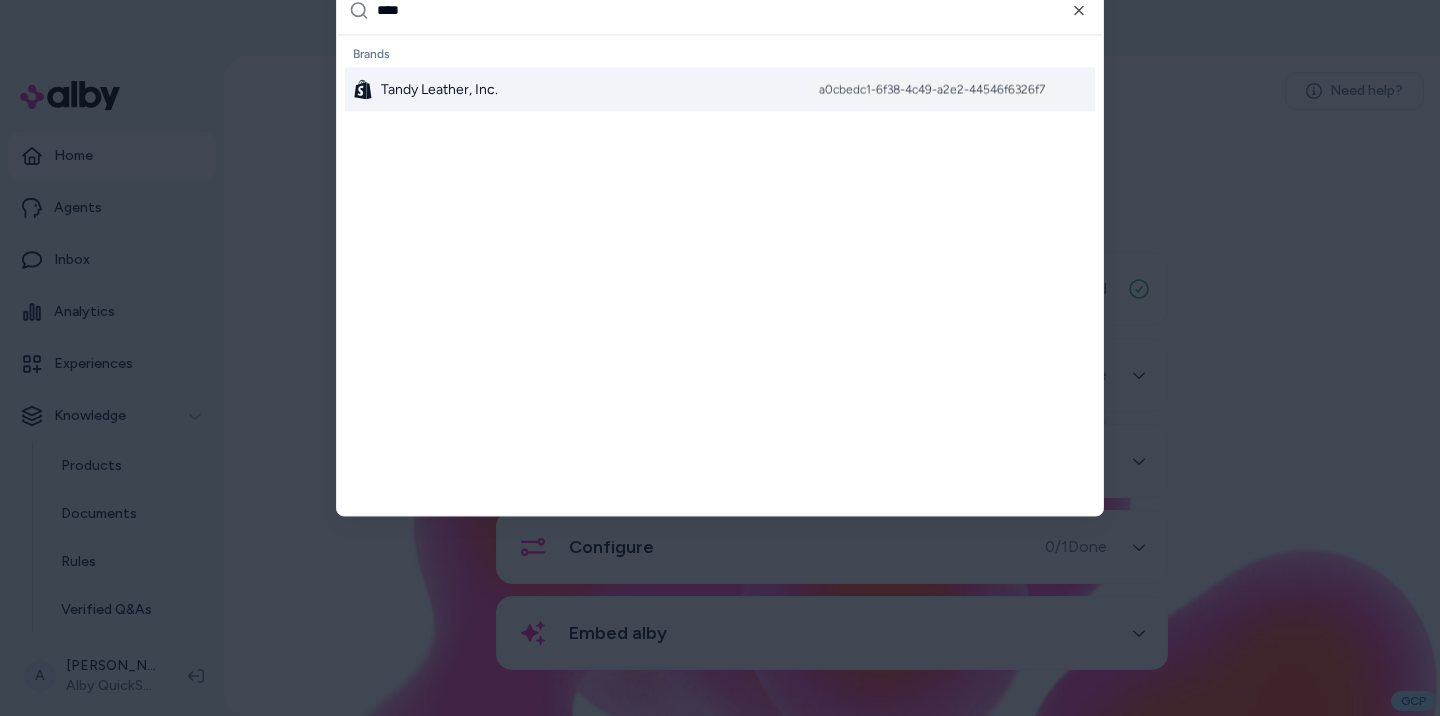 type on "*****" 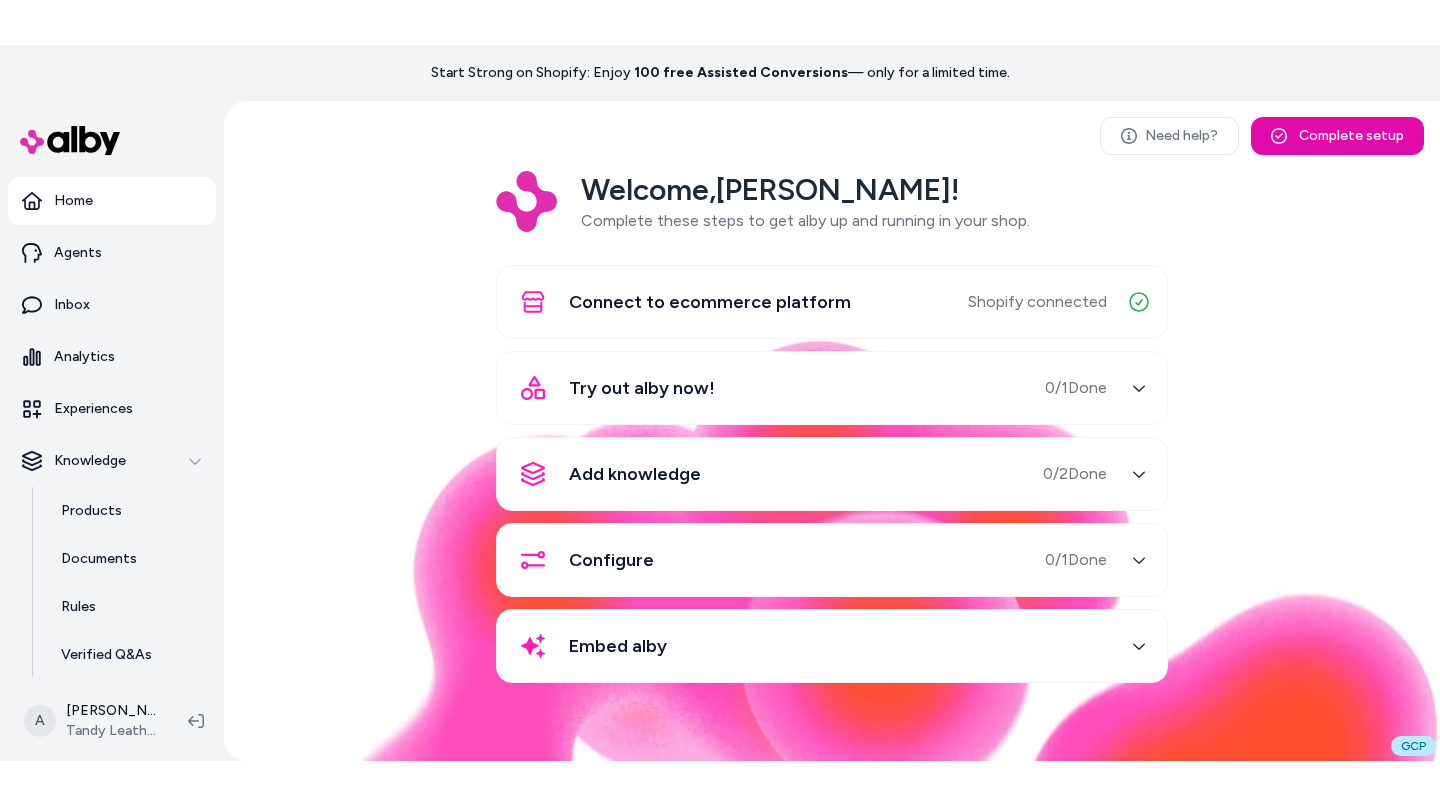scroll, scrollTop: 0, scrollLeft: 0, axis: both 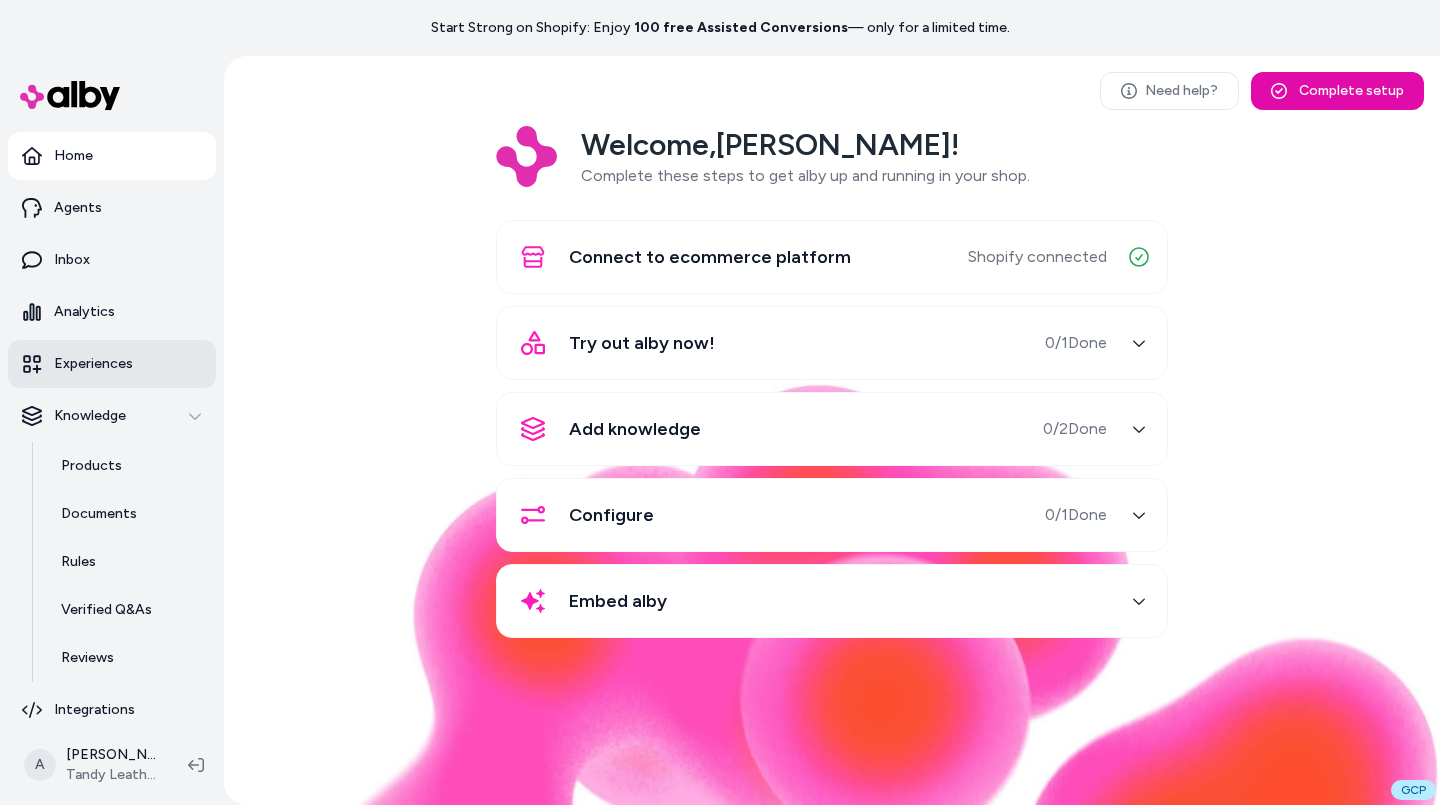 click on "Experiences" at bounding box center (93, 364) 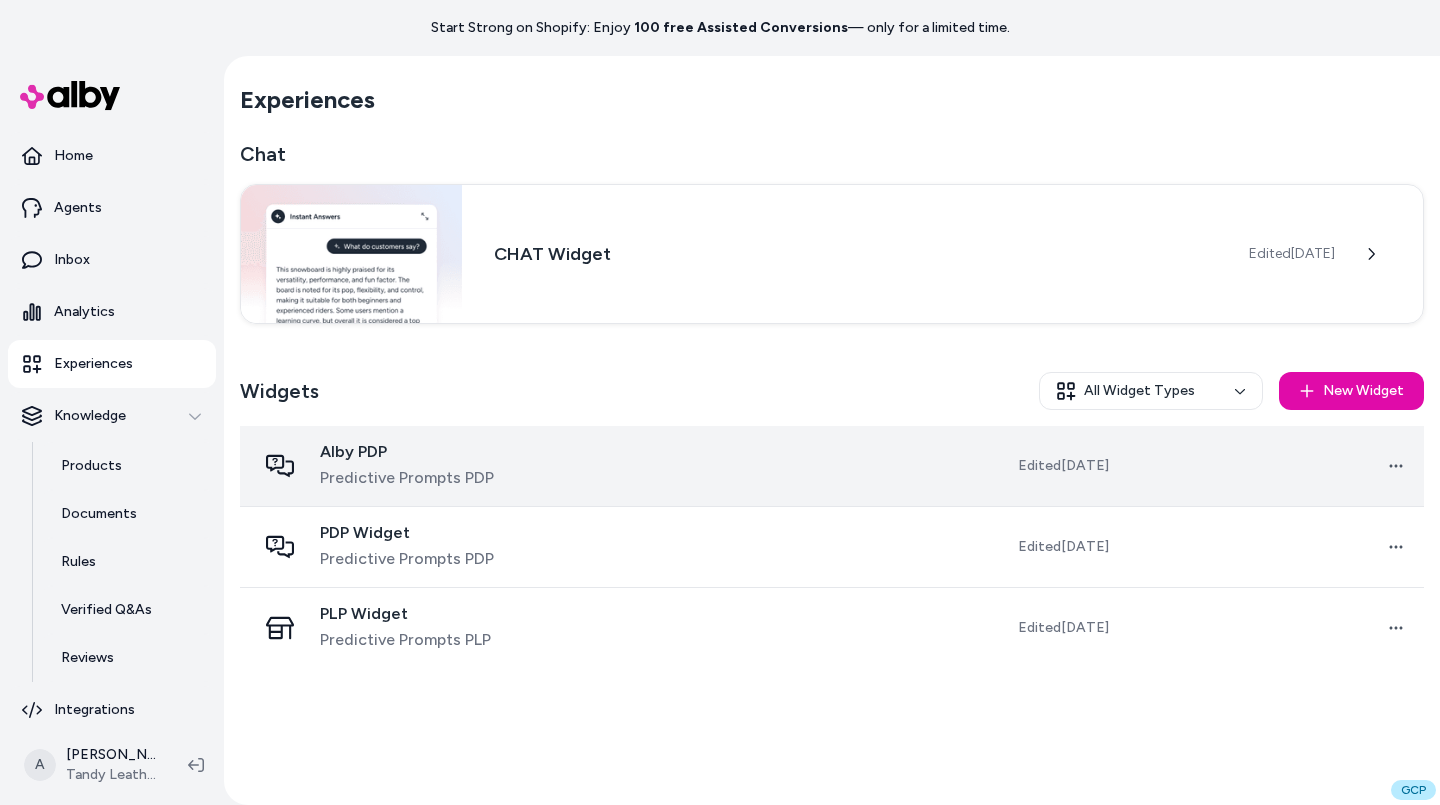click at bounding box center [730, 466] 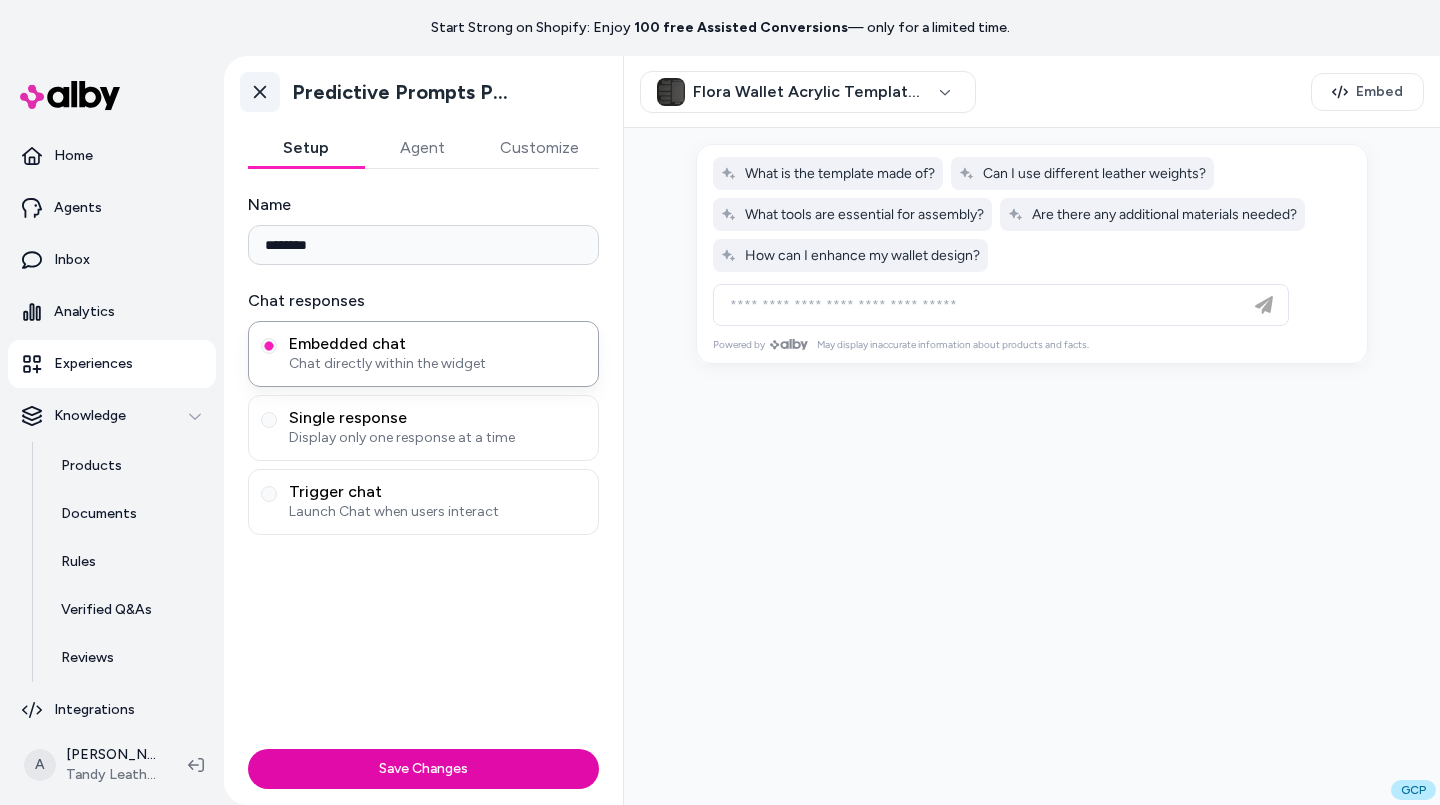 click on "Go back" at bounding box center [260, 92] 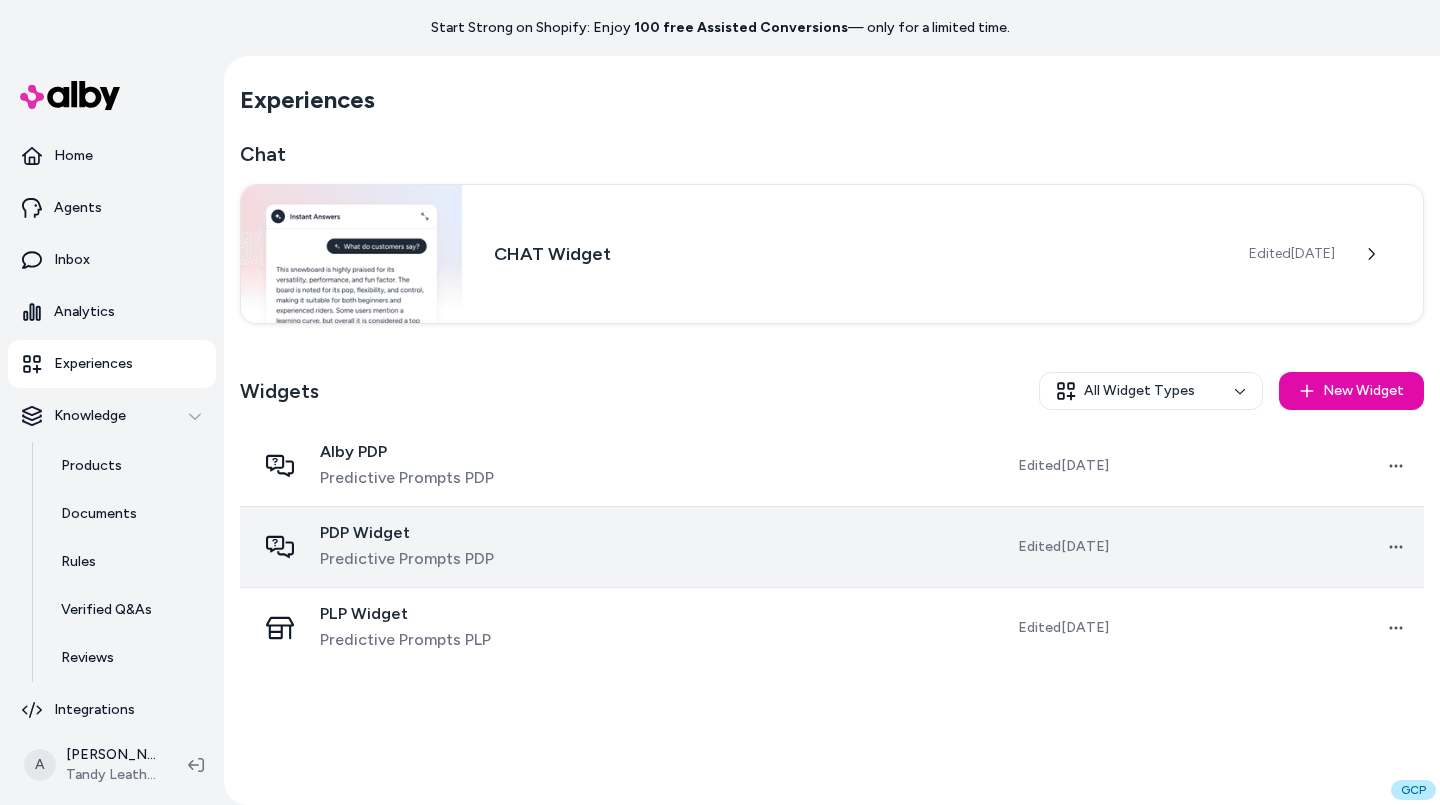 click on "PDP Widget Predictive Prompts PDP" at bounding box center (407, 547) 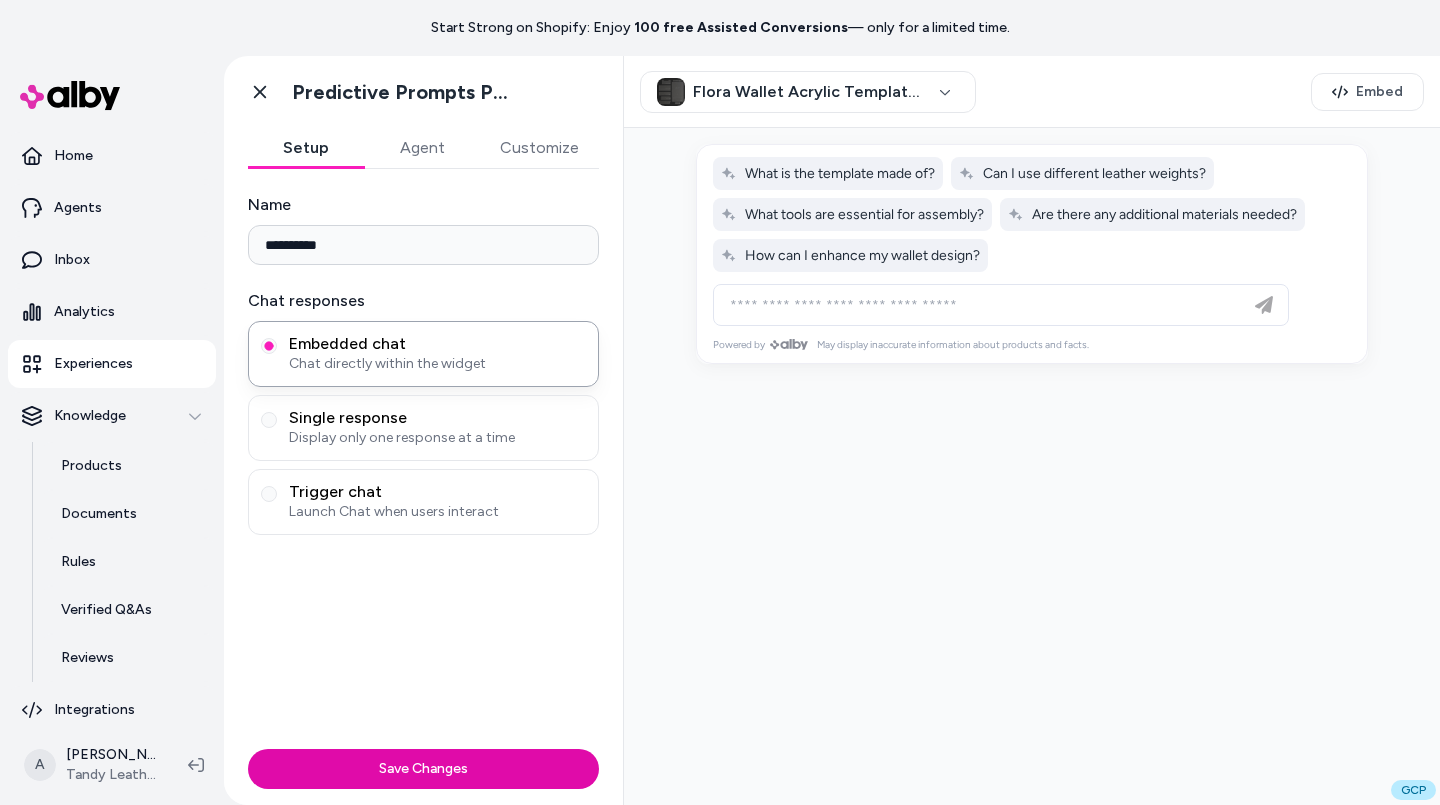 click on "Go back Predictive Prompts PDP" at bounding box center [423, 92] 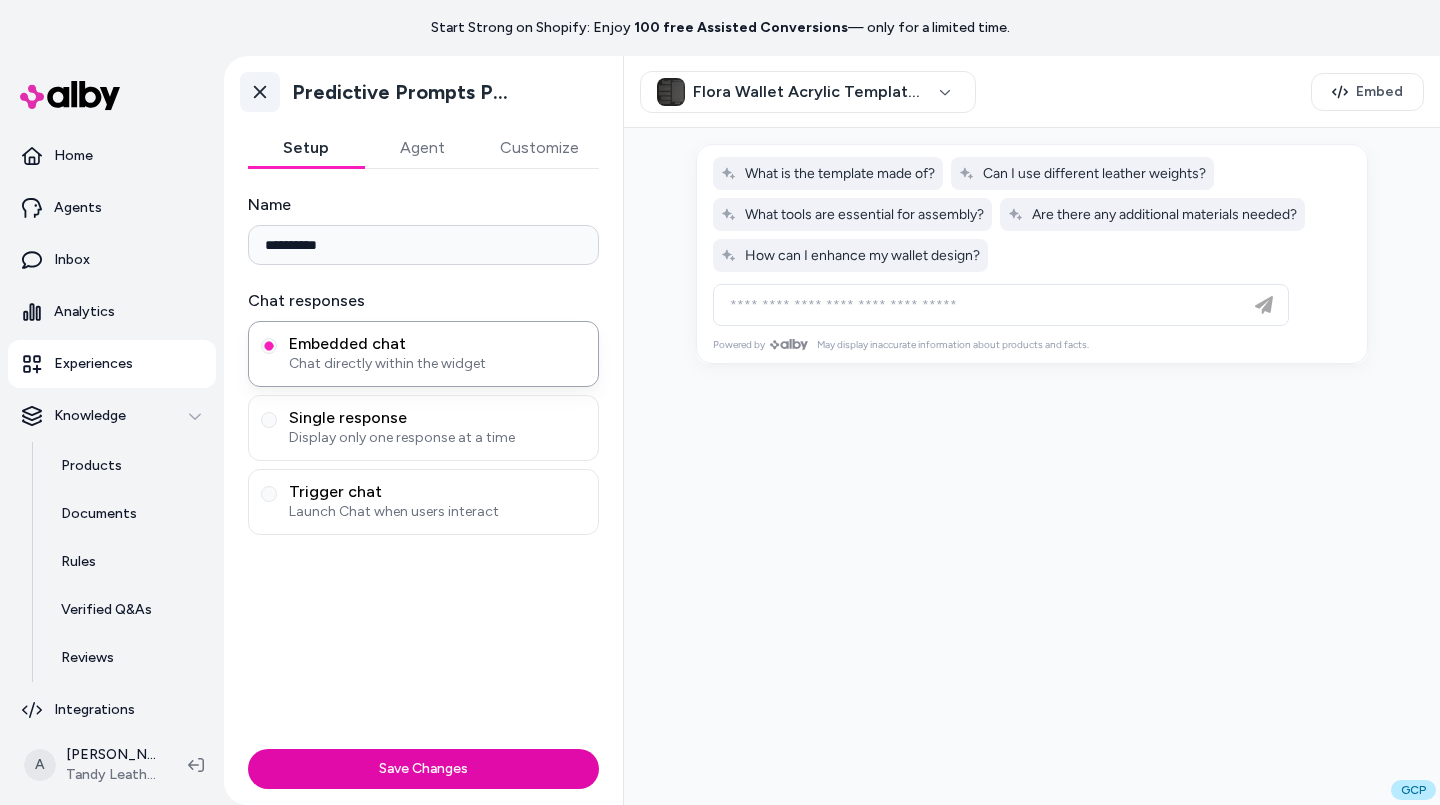 click 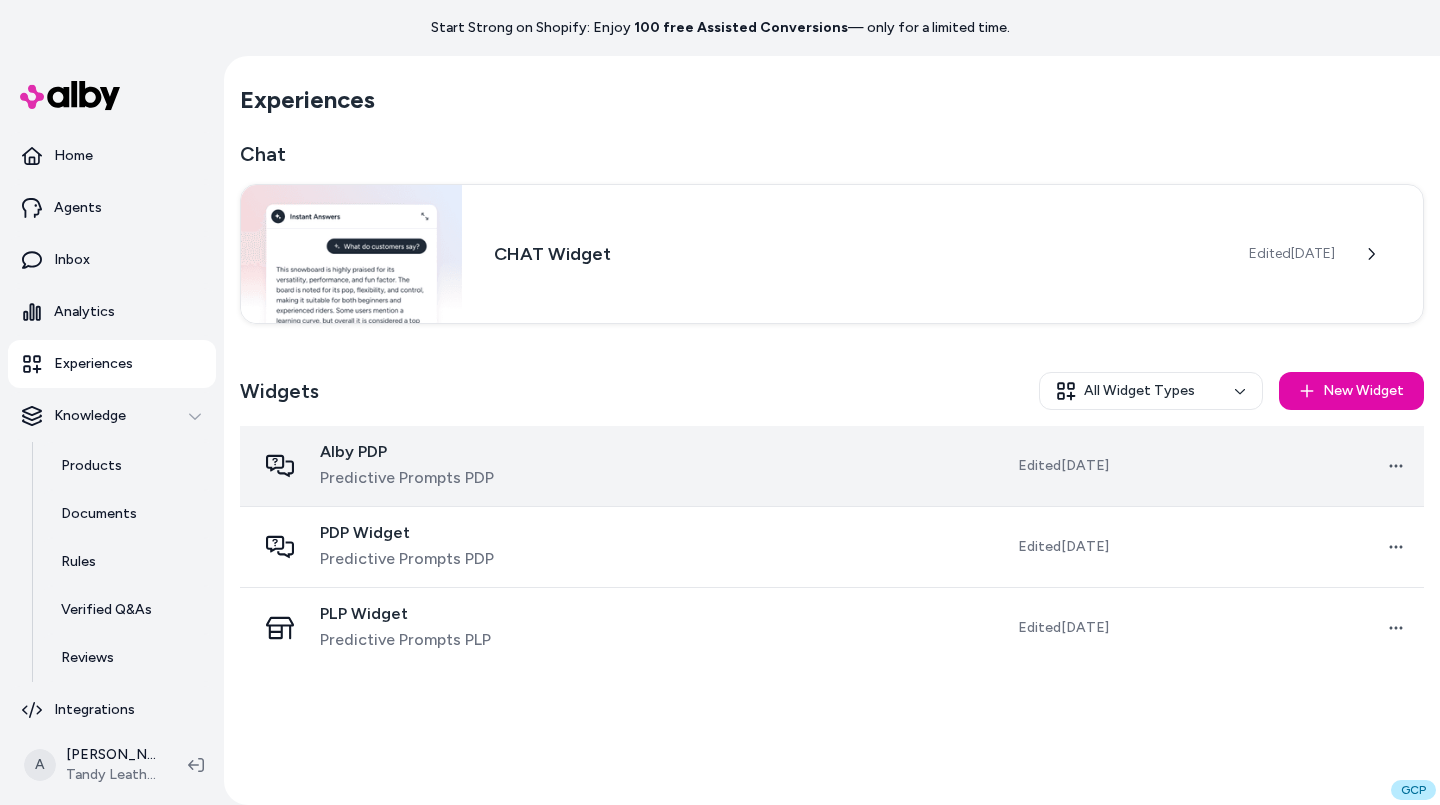 click on "Alby PDP" at bounding box center [407, 452] 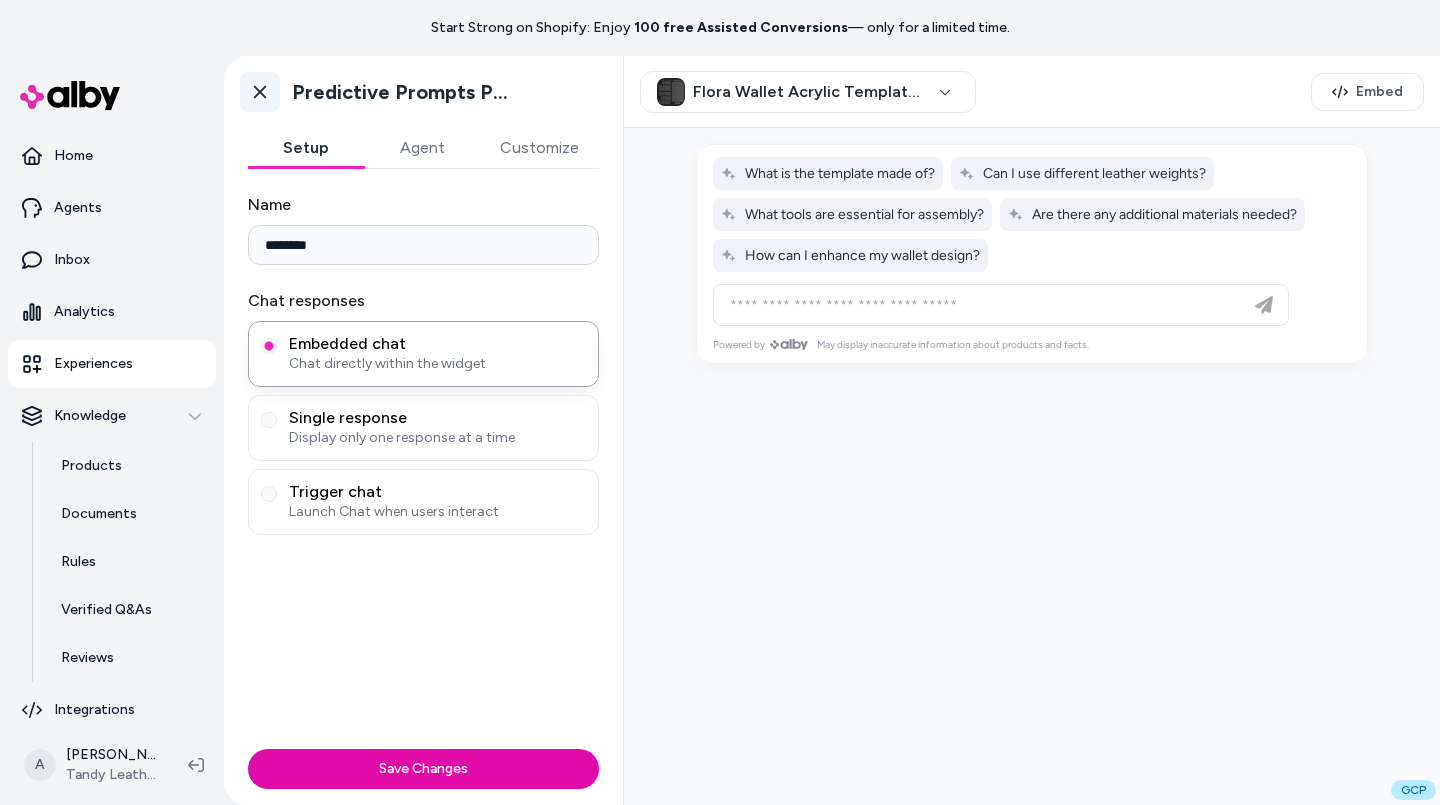 click 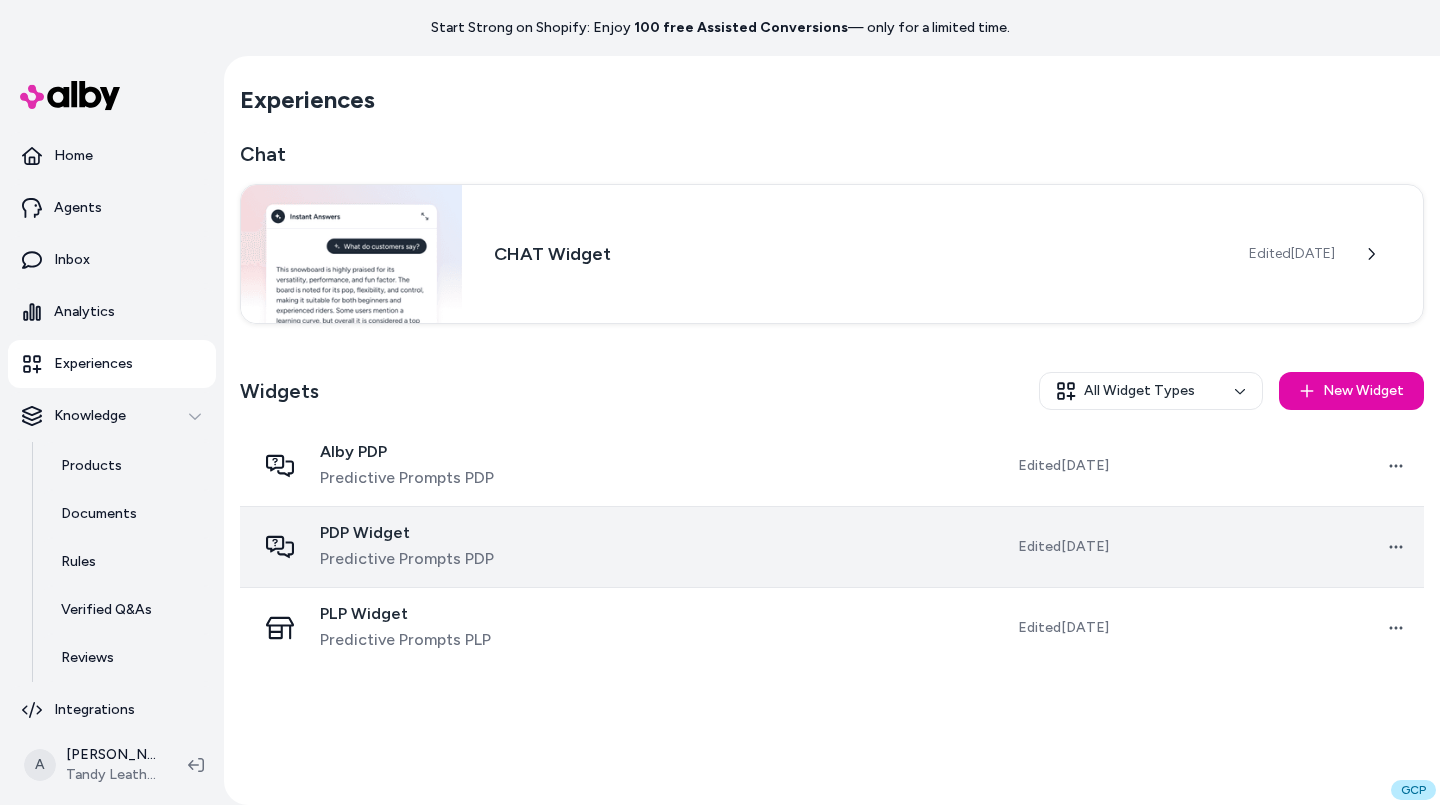 click on "Predictive Prompts PDP" at bounding box center [407, 559] 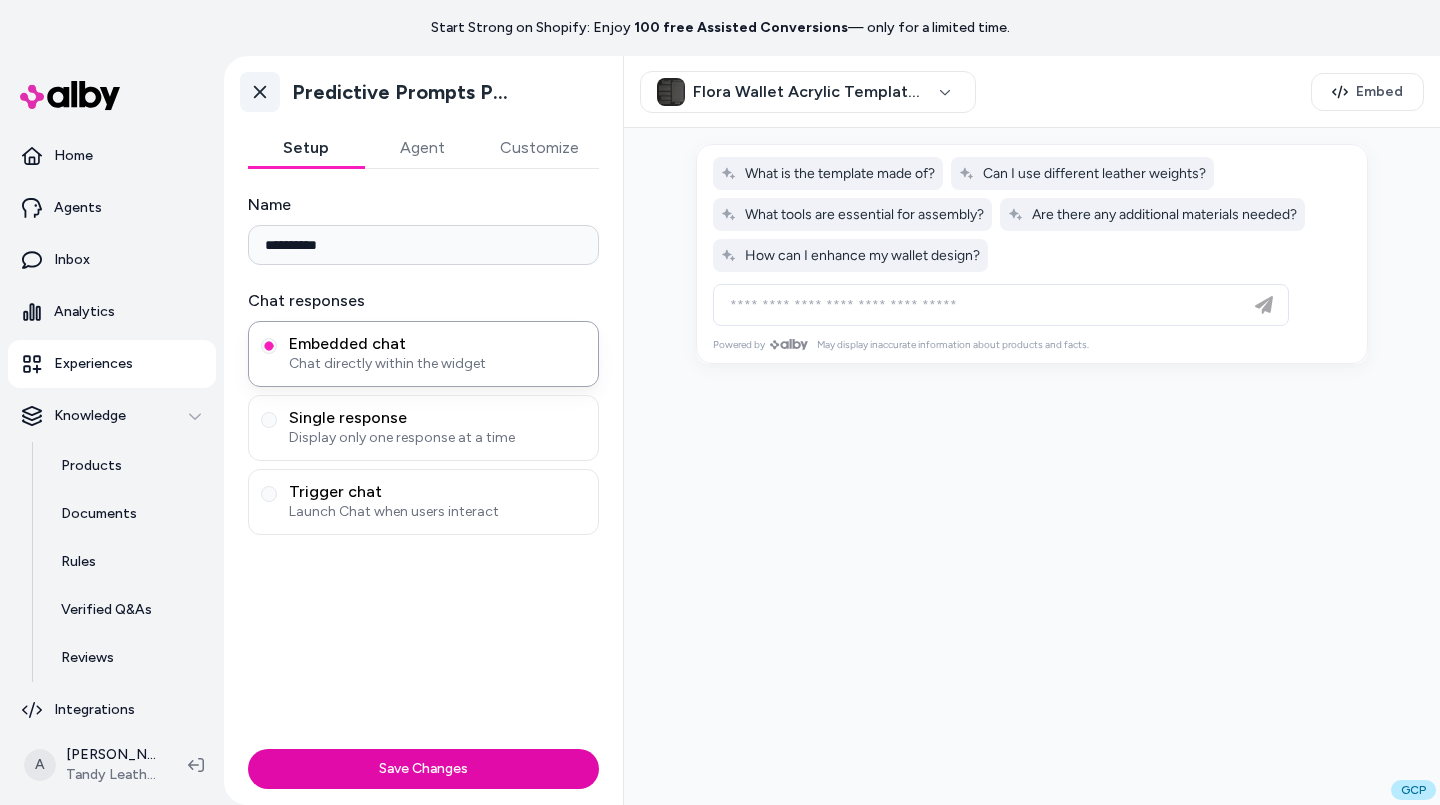 click 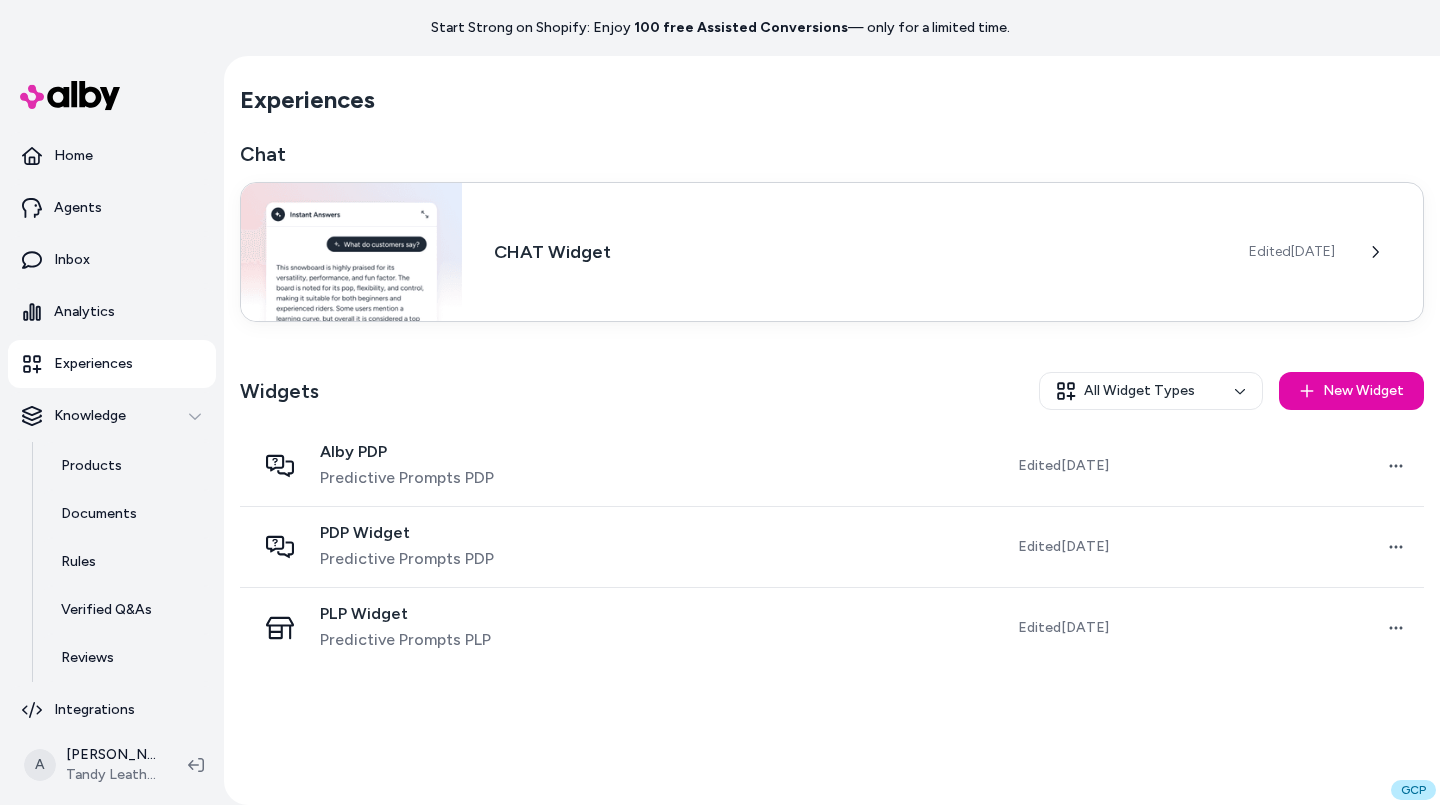 click on "CHAT Widget" at bounding box center (855, 252) 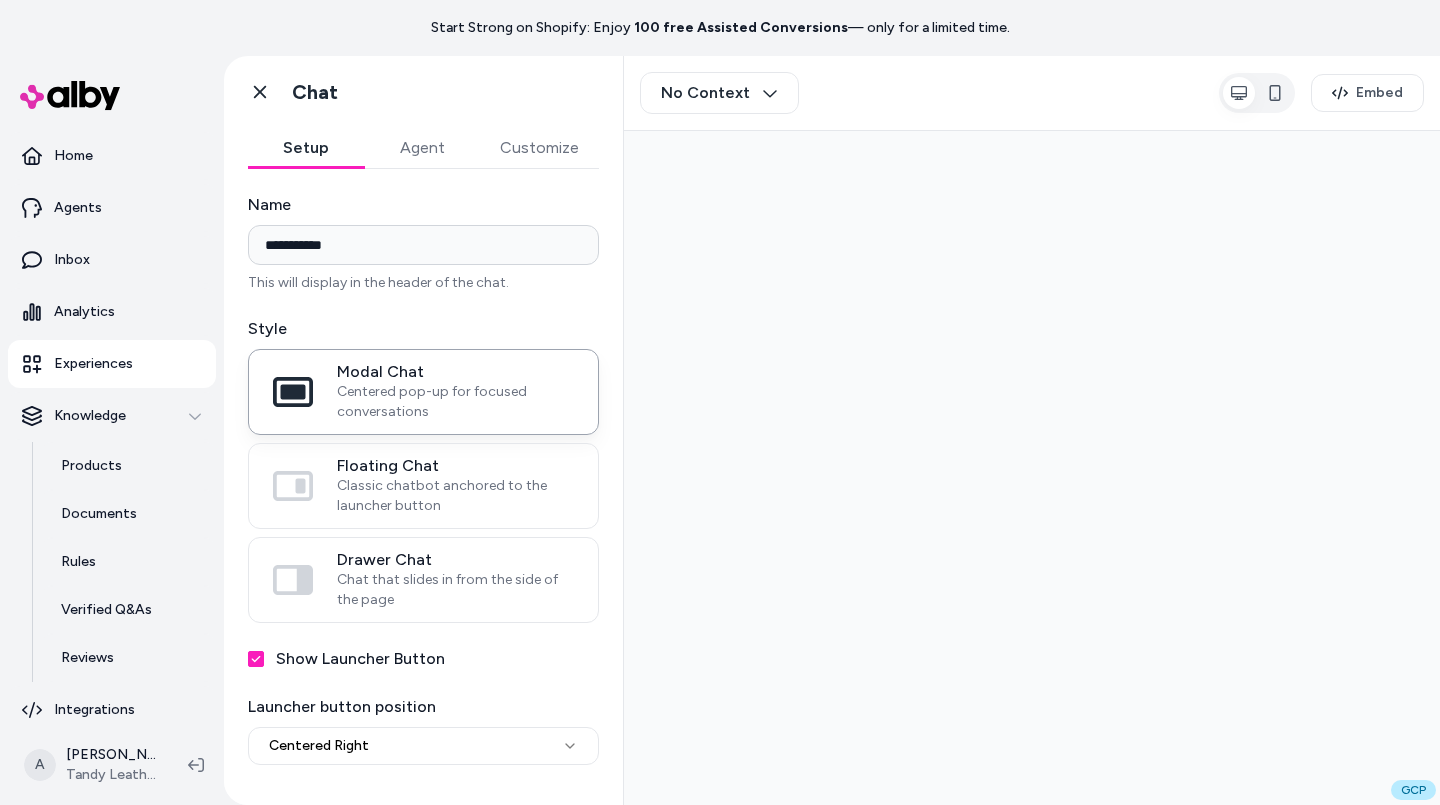 scroll, scrollTop: 0, scrollLeft: 0, axis: both 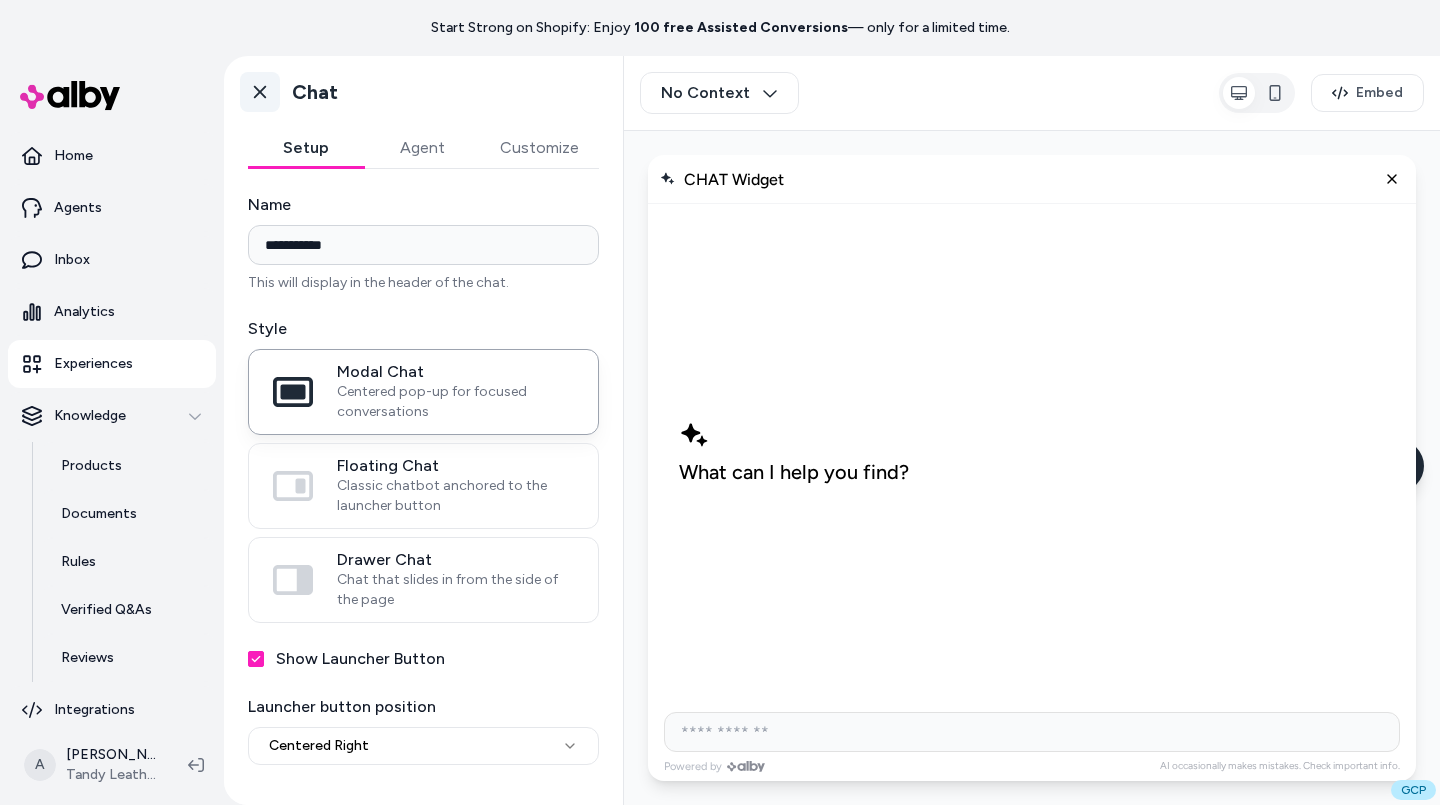 click on "Go back" at bounding box center (260, 92) 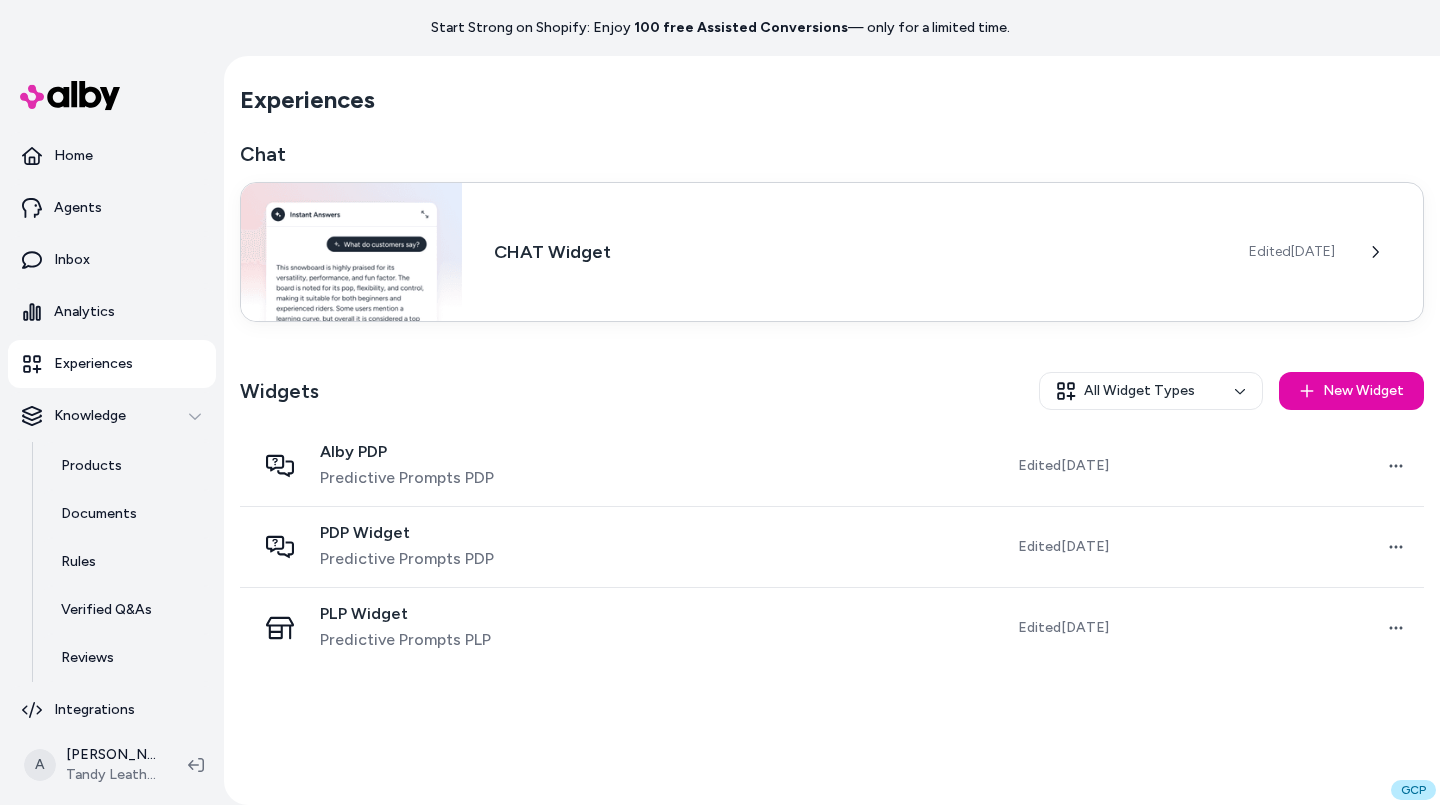 click on "CHAT Widget" at bounding box center [855, 252] 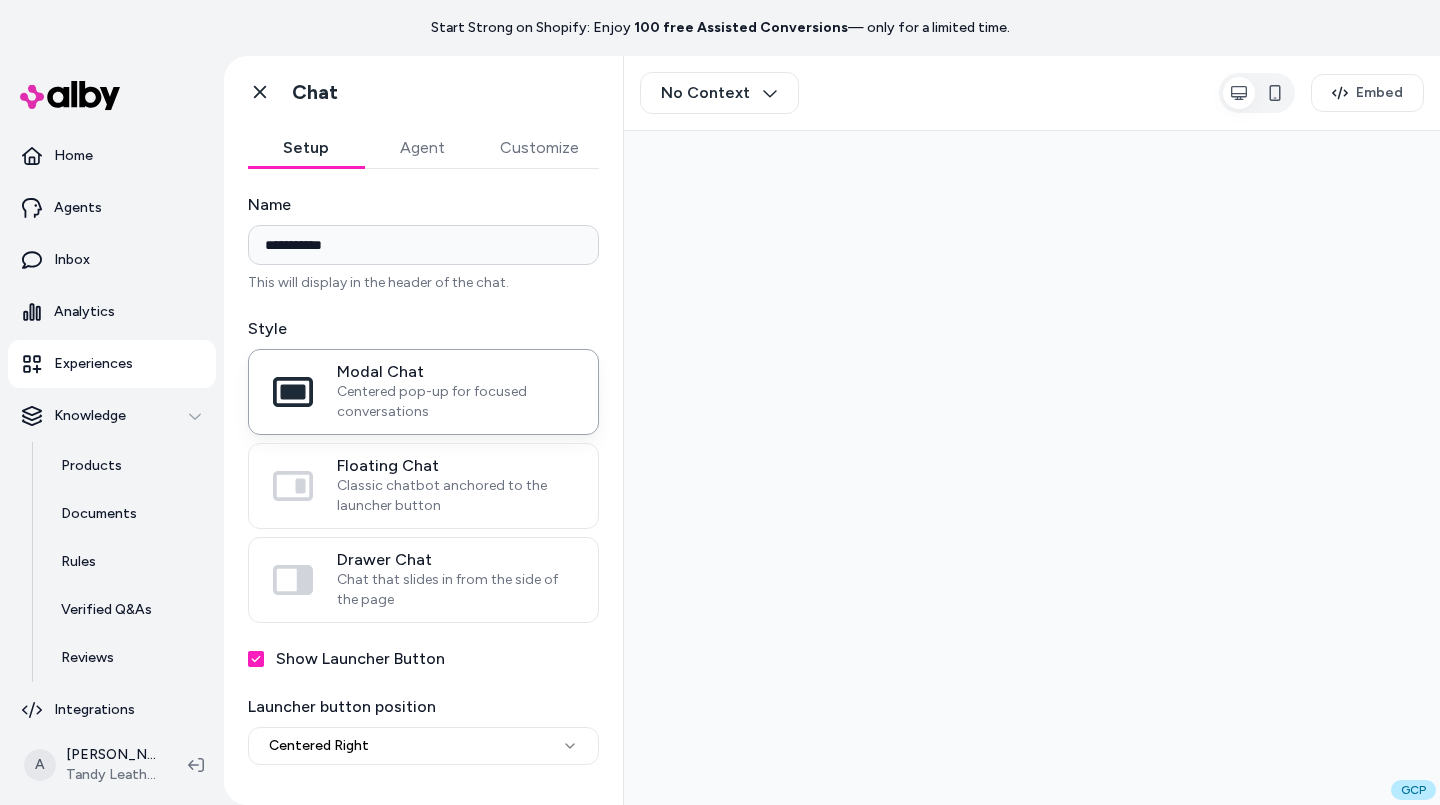scroll, scrollTop: 0, scrollLeft: 0, axis: both 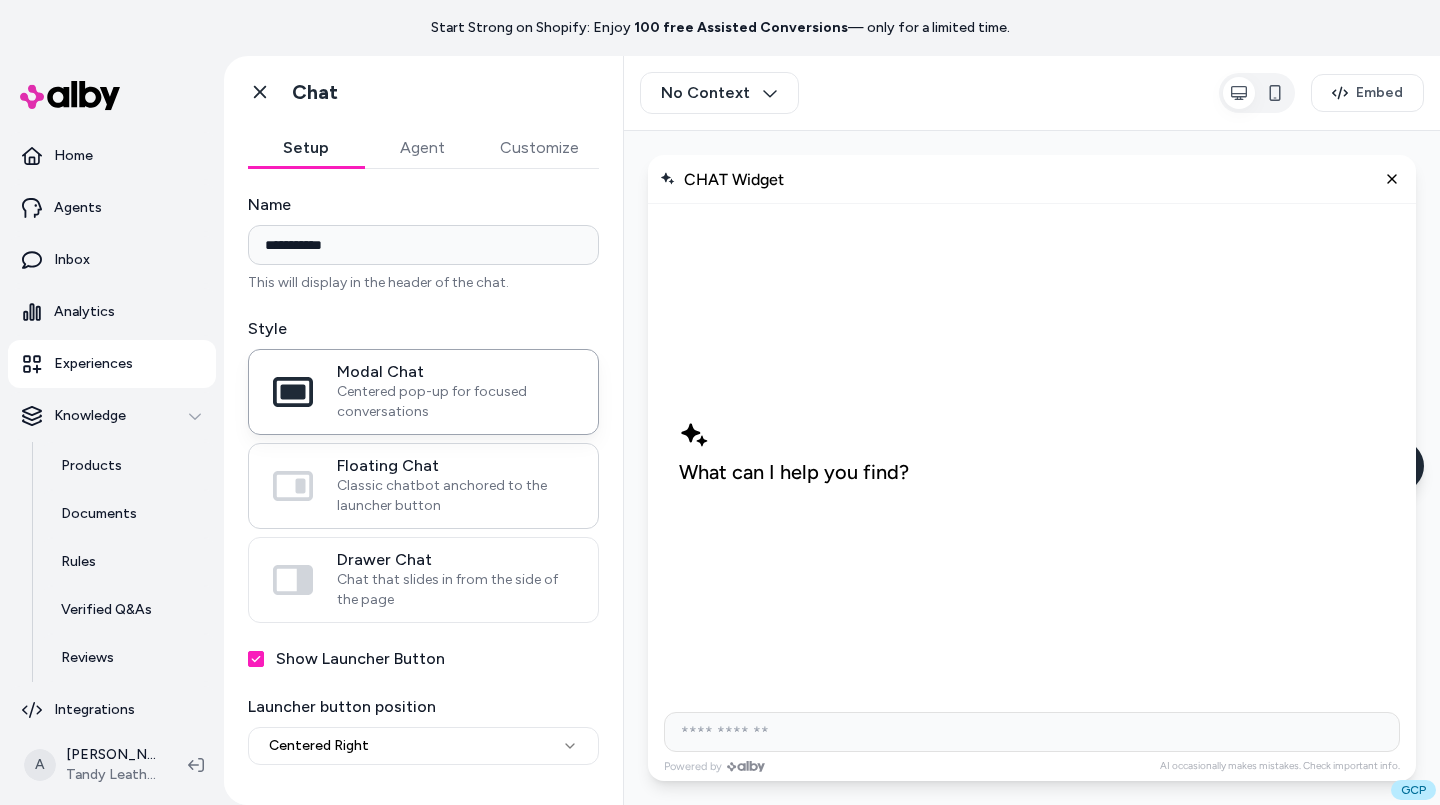 click on "Classic chatbot anchored to the launcher button" at bounding box center [455, 496] 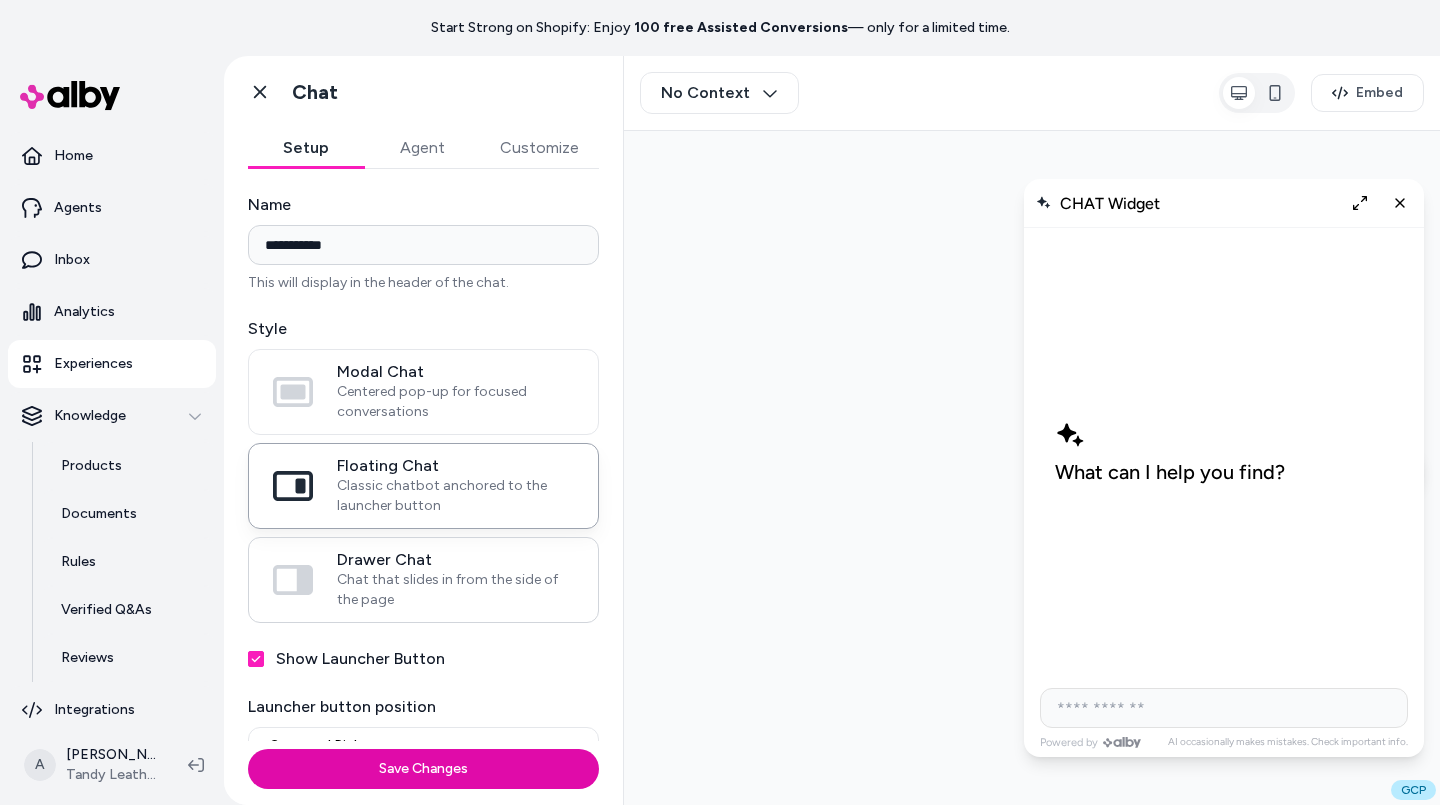 click on "Drawer Chat" at bounding box center [455, 560] 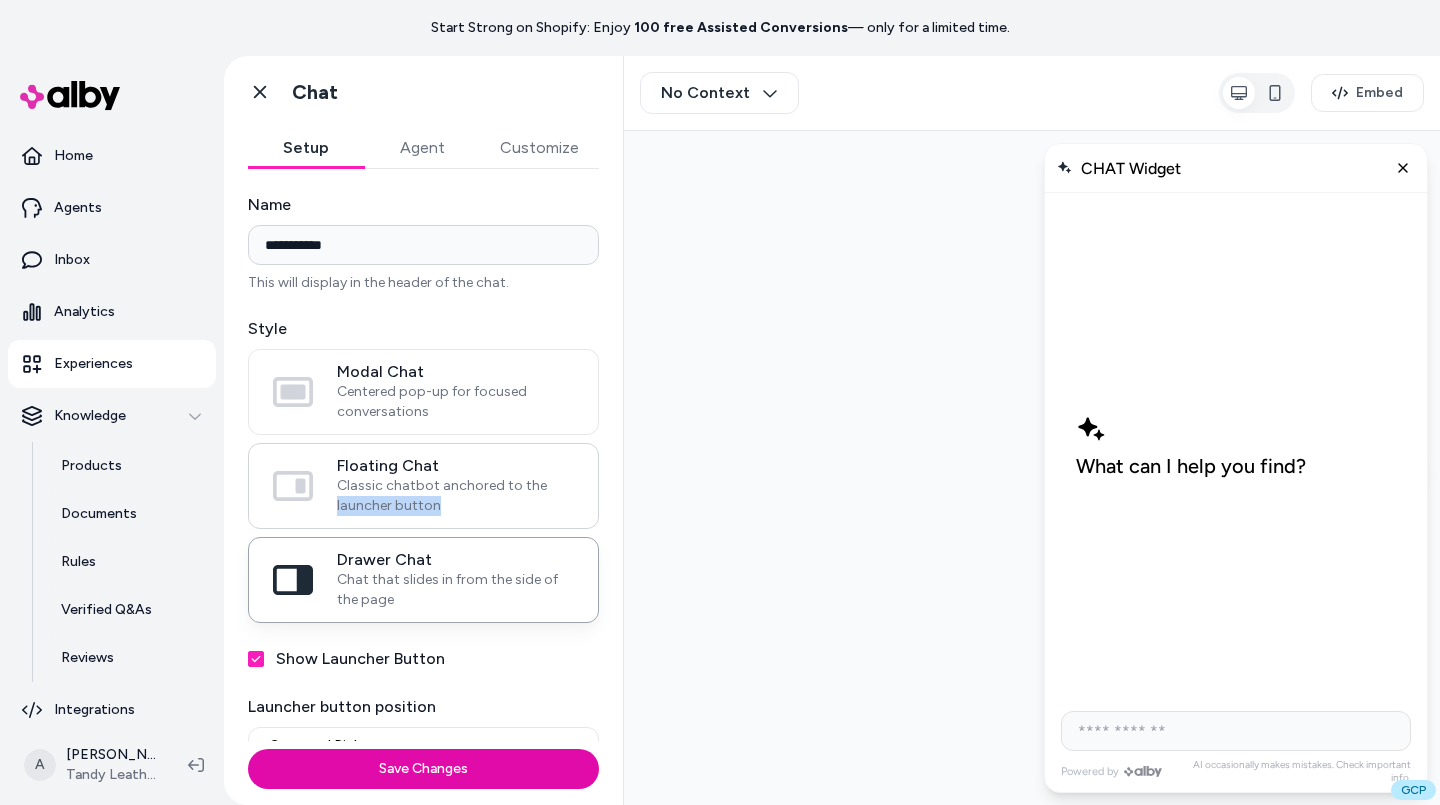 click on "Classic chatbot anchored to the launcher button" at bounding box center [455, 496] 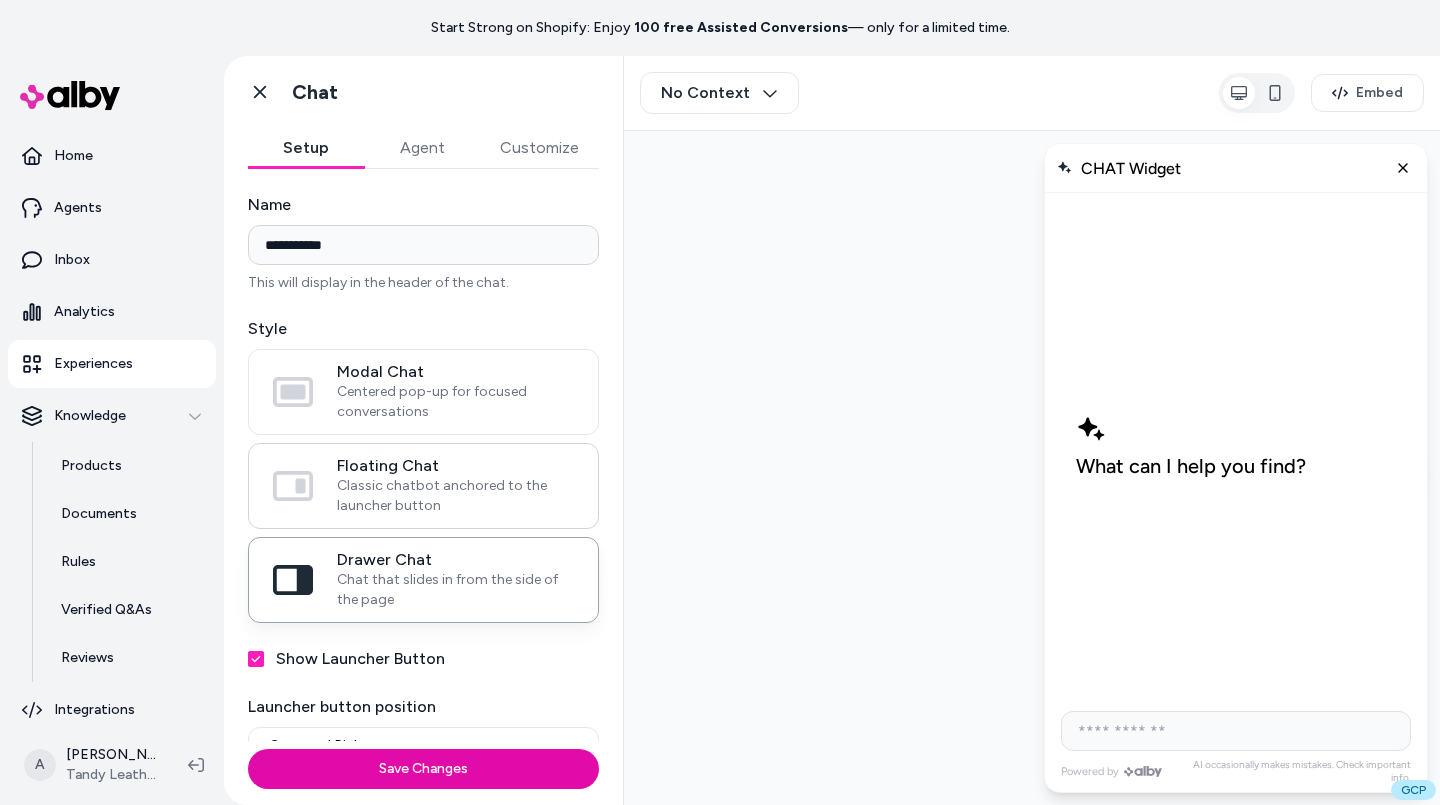 click on "Floating Chat Classic chatbot anchored to the launcher button" at bounding box center (423, 486) 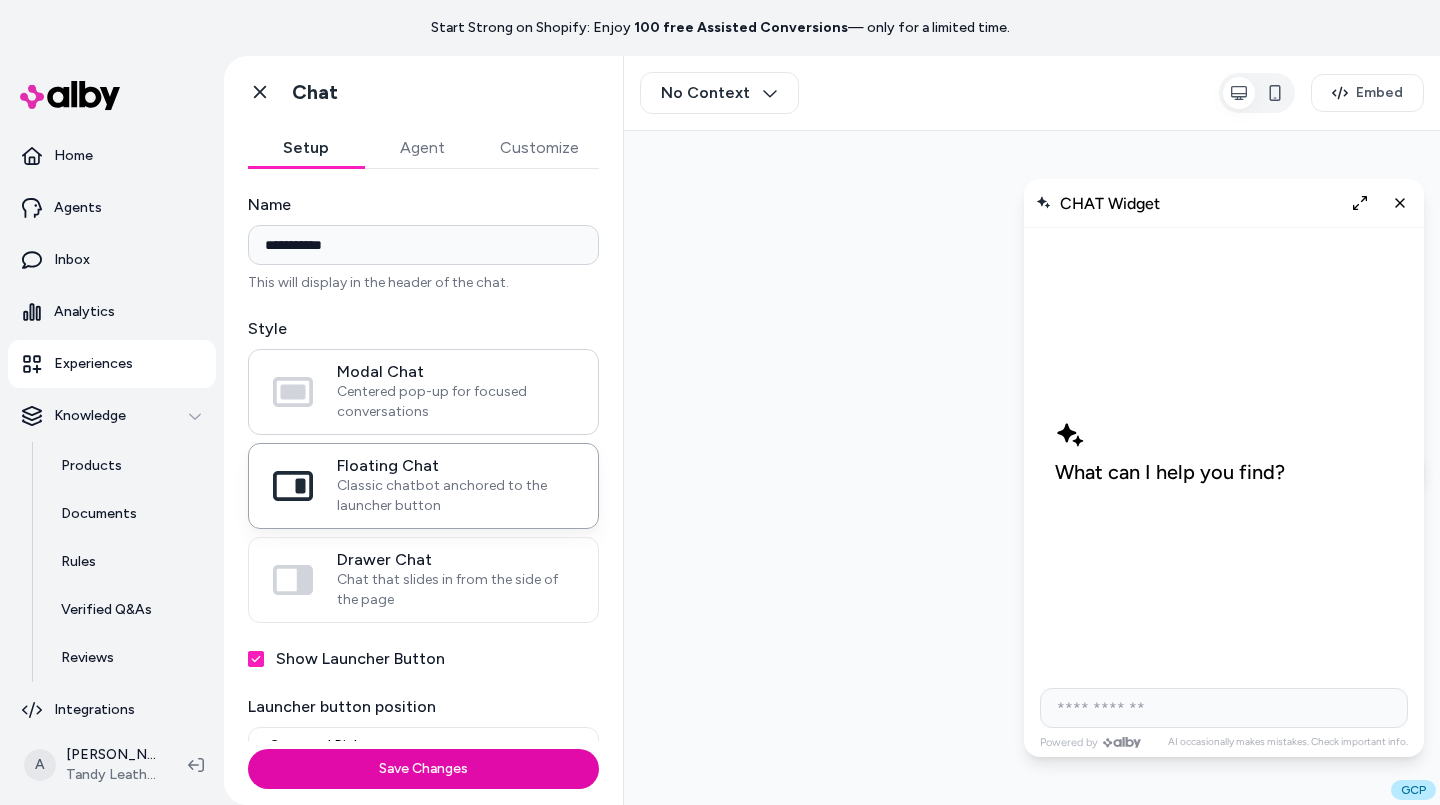 click on "Centered pop-up for focused conversations" at bounding box center [455, 402] 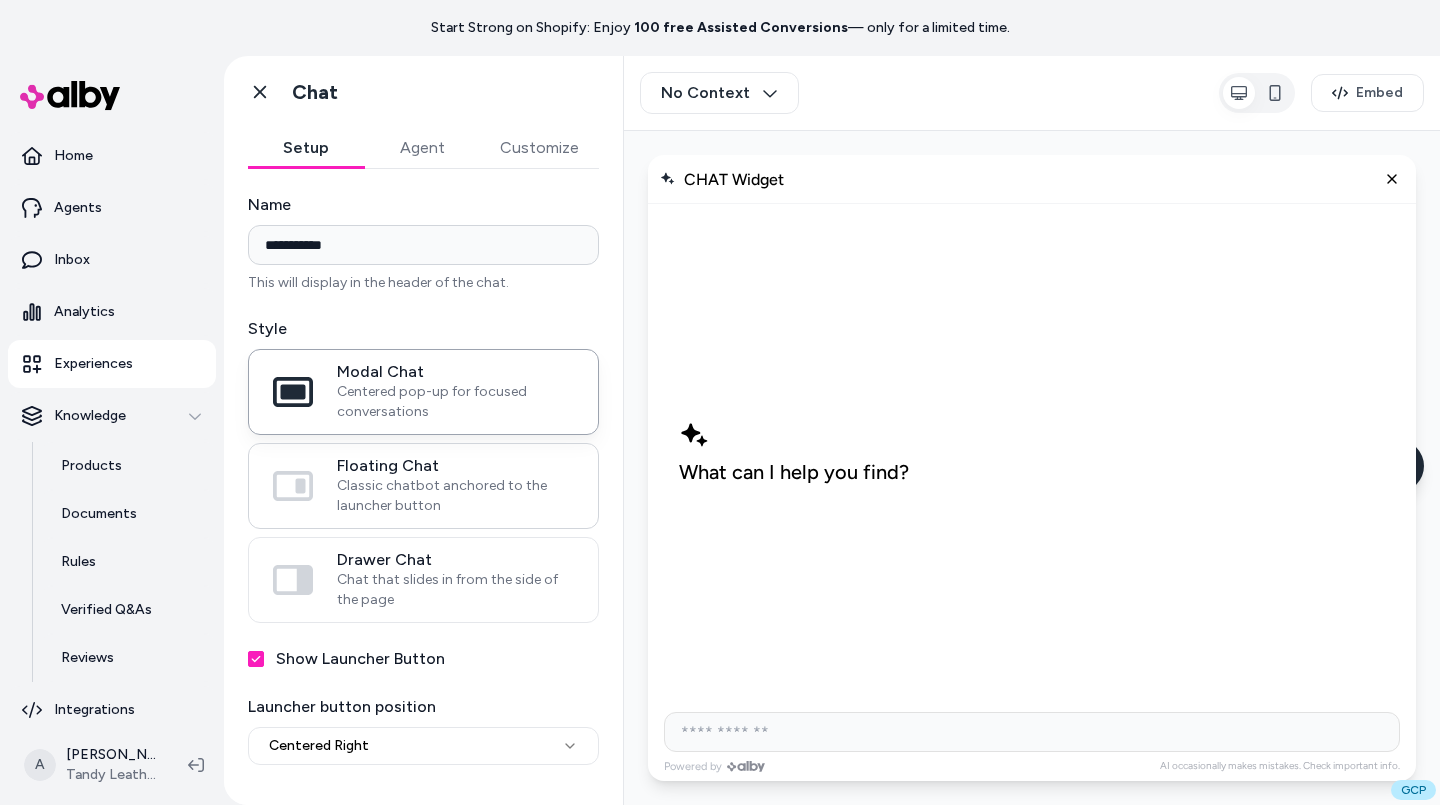 click on "Classic chatbot anchored to the launcher button" at bounding box center [455, 496] 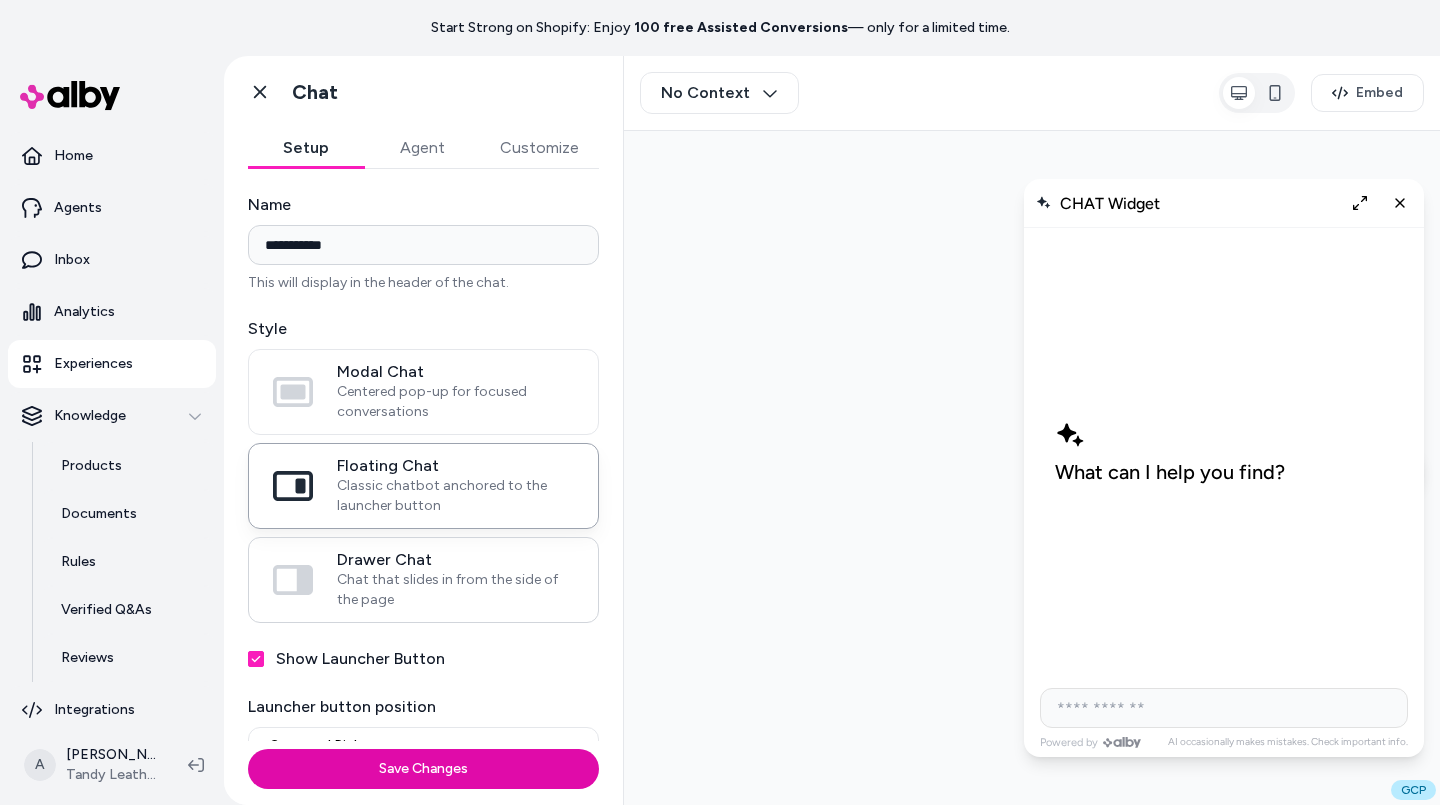 click on "Drawer Chat Chat that slides in from the side of the page" at bounding box center [423, 580] 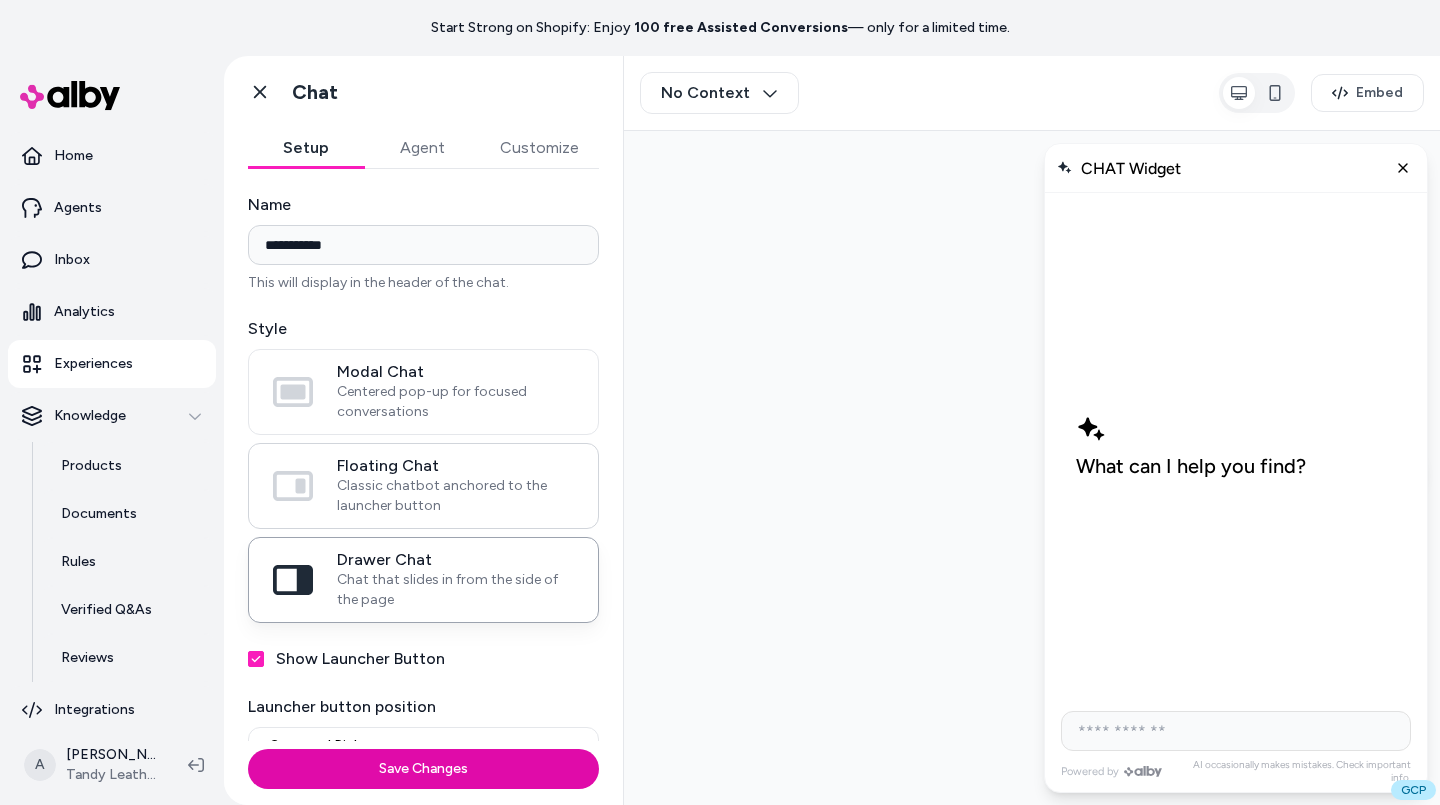 click on "Floating Chat Classic chatbot anchored to the launcher button" at bounding box center (423, 486) 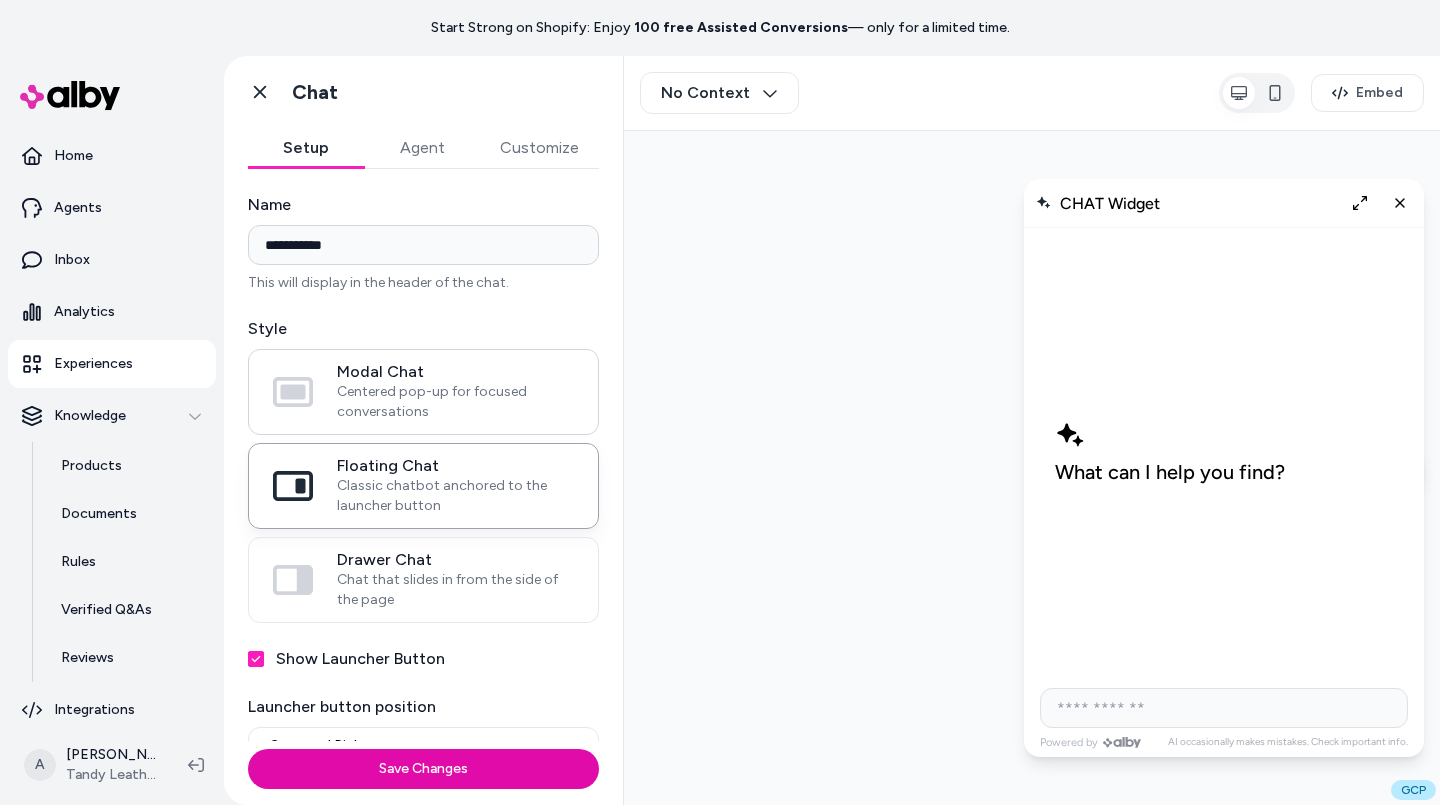 click on "Centered pop-up for focused conversations" at bounding box center [455, 402] 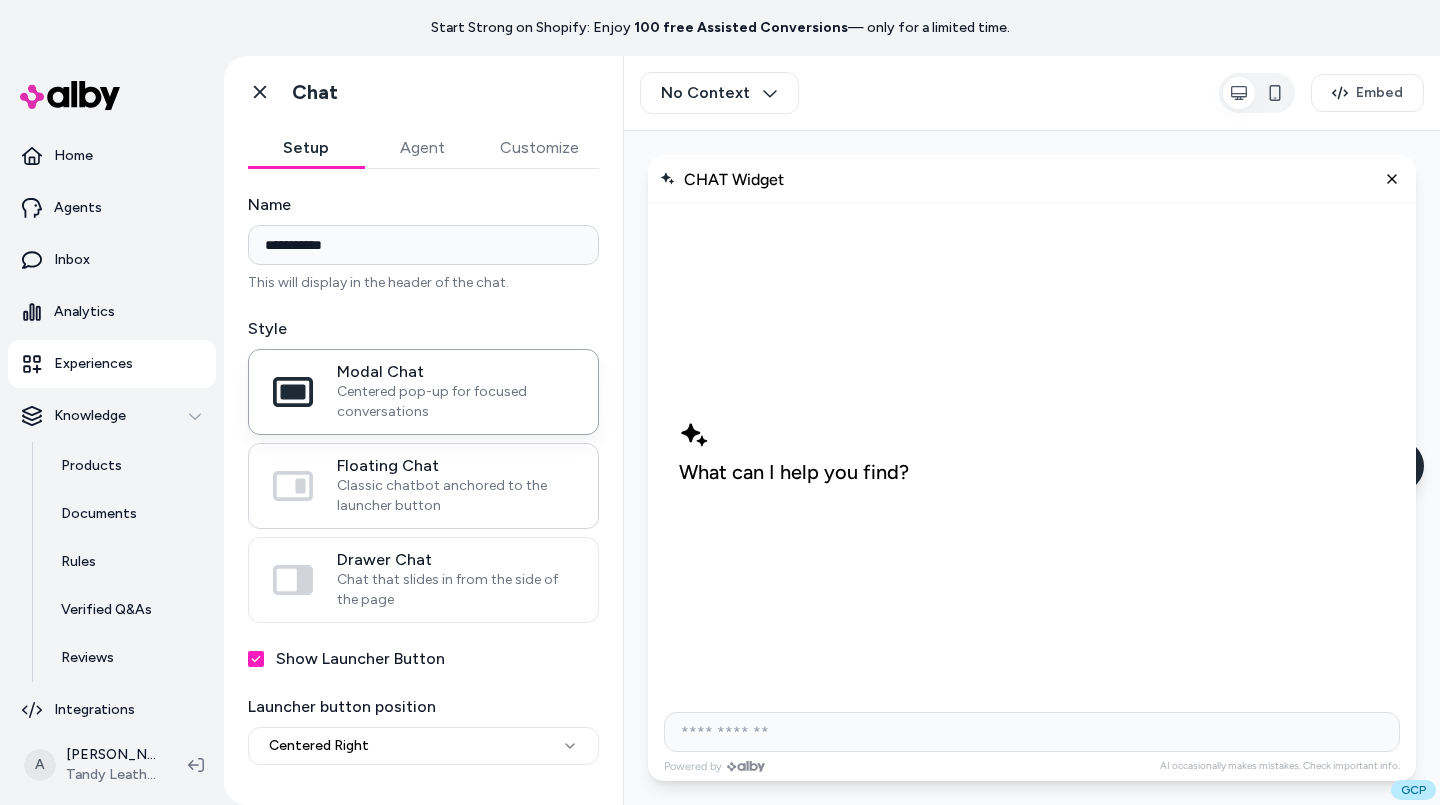 click on "Classic chatbot anchored to the launcher button" at bounding box center (455, 496) 